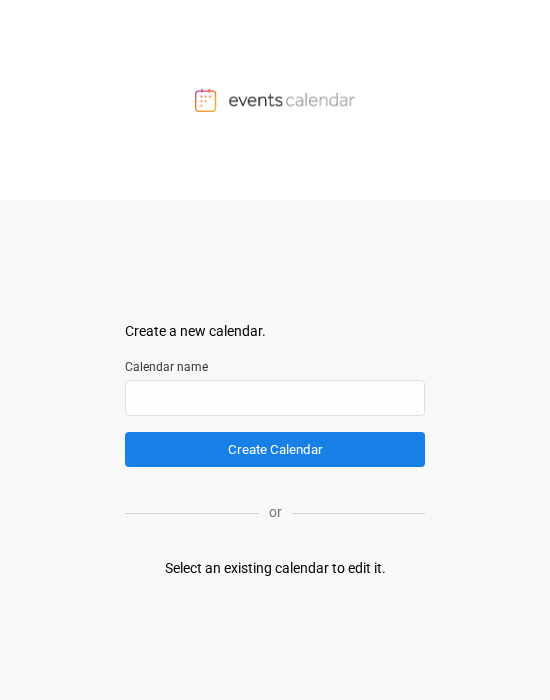 scroll, scrollTop: 0, scrollLeft: 0, axis: both 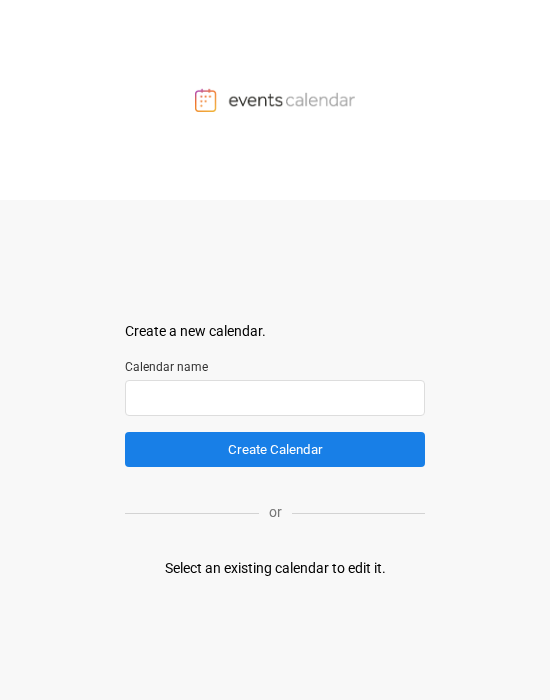 click at bounding box center (275, 398) 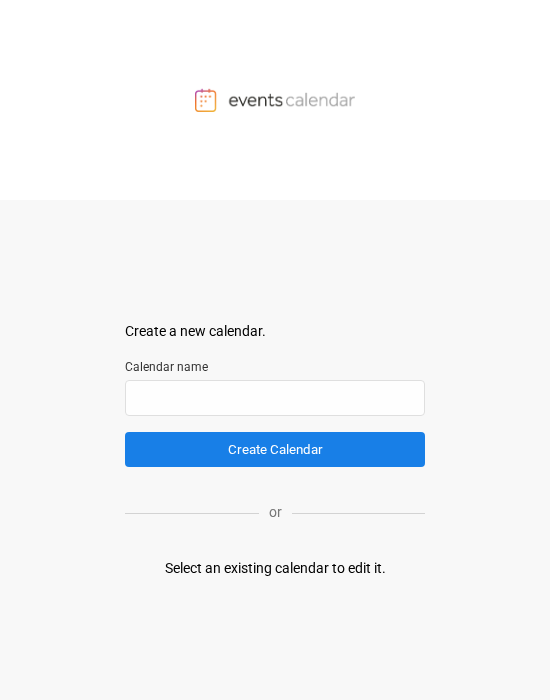 click on "Create a new calendar.
Select a container to insert the calendar into.
Calendar name
Create Calendar
or
Select an existing calendar to edit it." at bounding box center (275, 350) 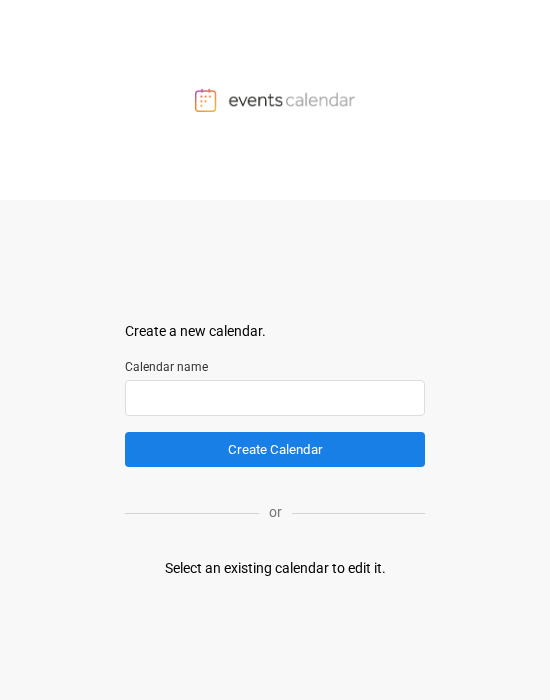 click at bounding box center [275, 398] 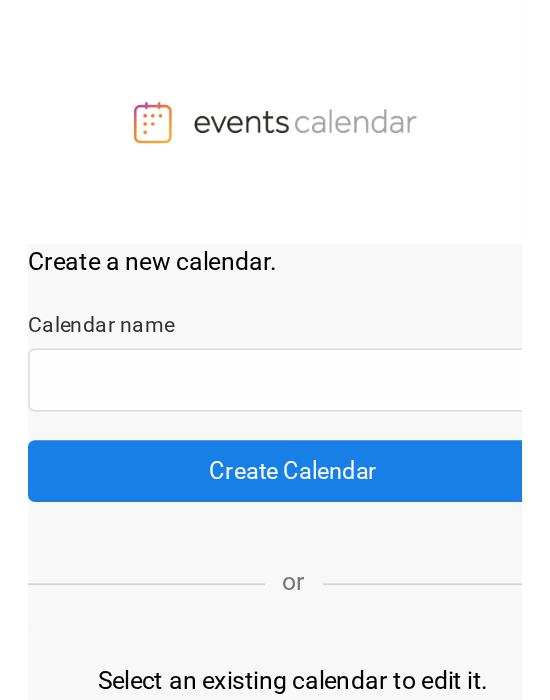 scroll, scrollTop: 0, scrollLeft: 0, axis: both 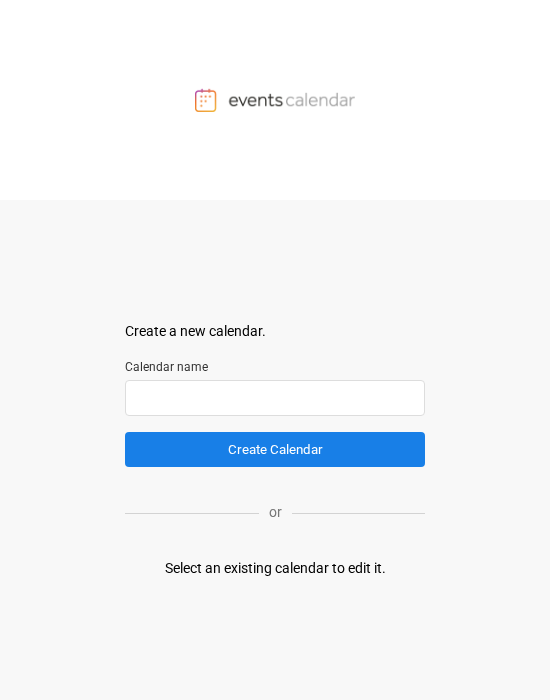 click at bounding box center (275, 398) 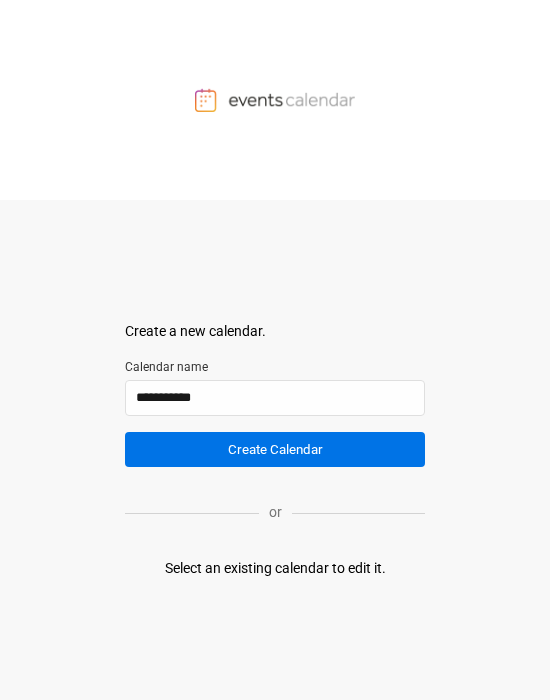 type on "**********" 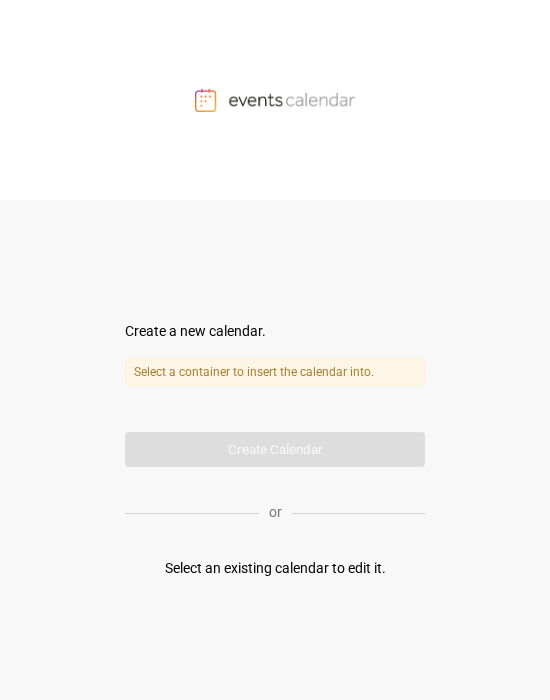 scroll, scrollTop: 0, scrollLeft: 0, axis: both 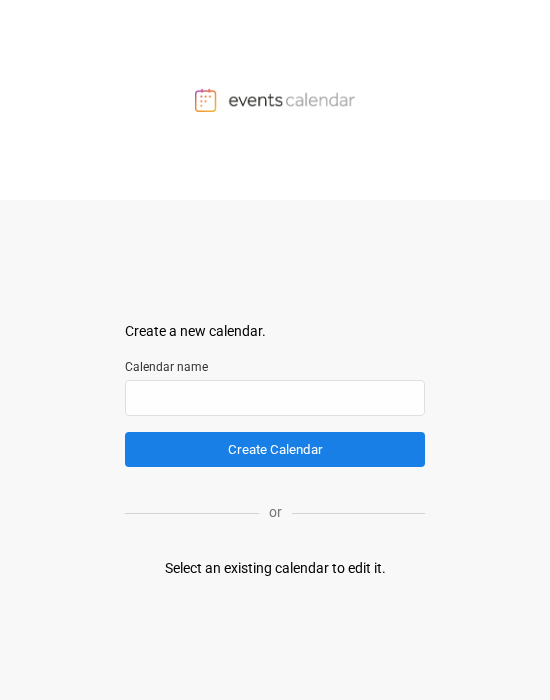 click on "Select an existing calendar to edit it." at bounding box center [275, 568] 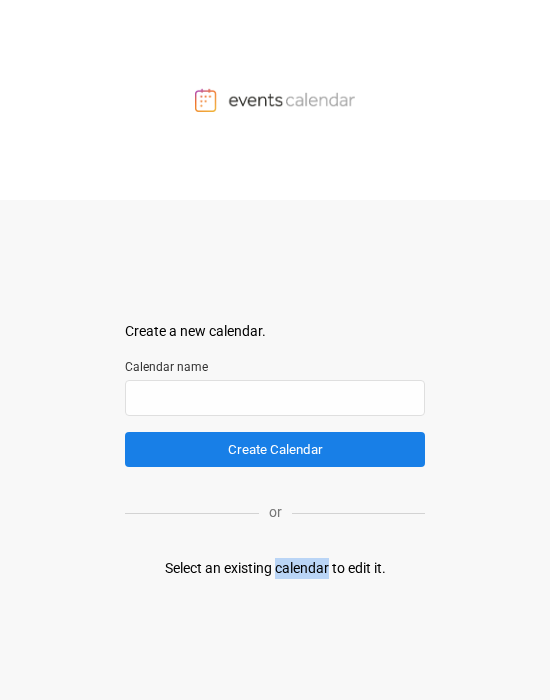 click on "Select an existing calendar to edit it." at bounding box center (275, 568) 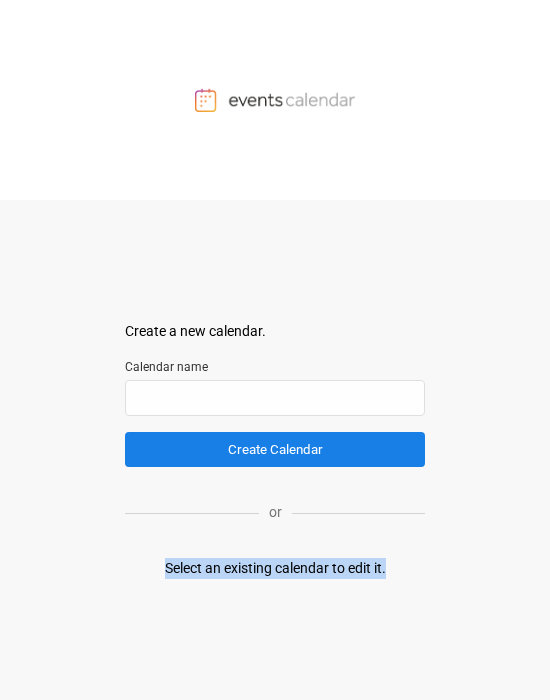 click on "Select an existing calendar to edit it." at bounding box center (275, 568) 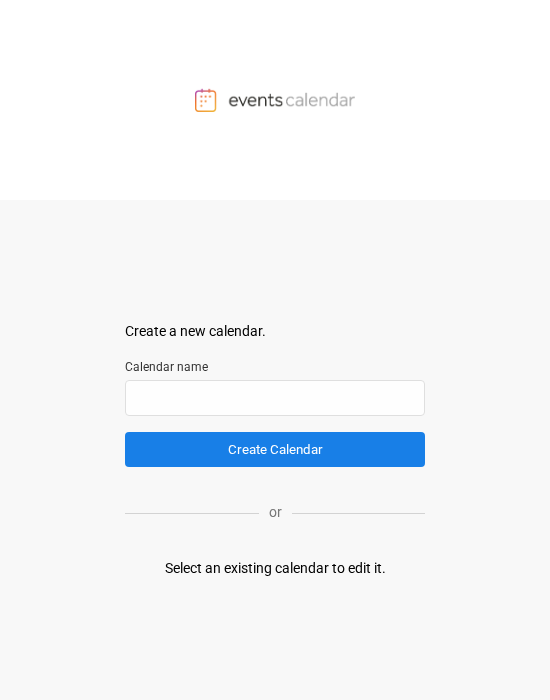 click on "Create a new calendar.
Select a container to insert the calendar into.
Calendar name
Create Calendar
or
Select an existing calendar to edit it." at bounding box center (275, 450) 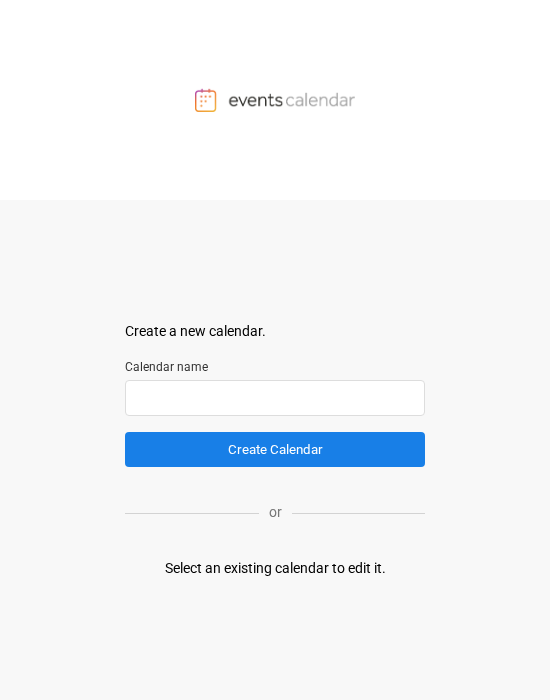 click at bounding box center [275, 398] 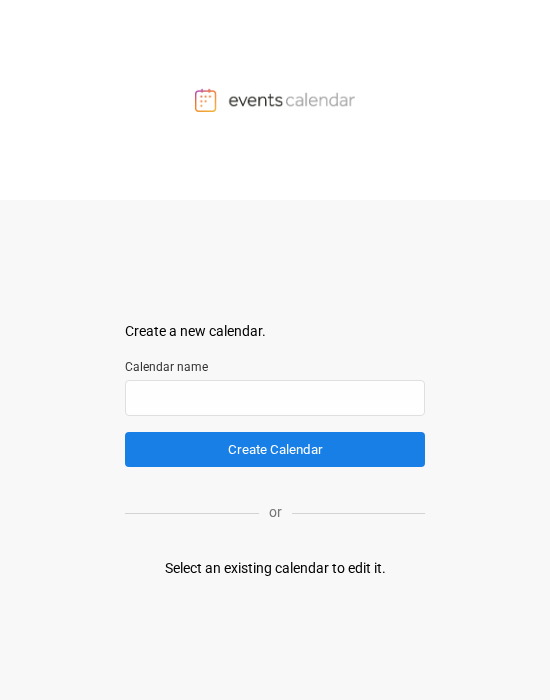 click on "Create a new calendar." at bounding box center [275, 331] 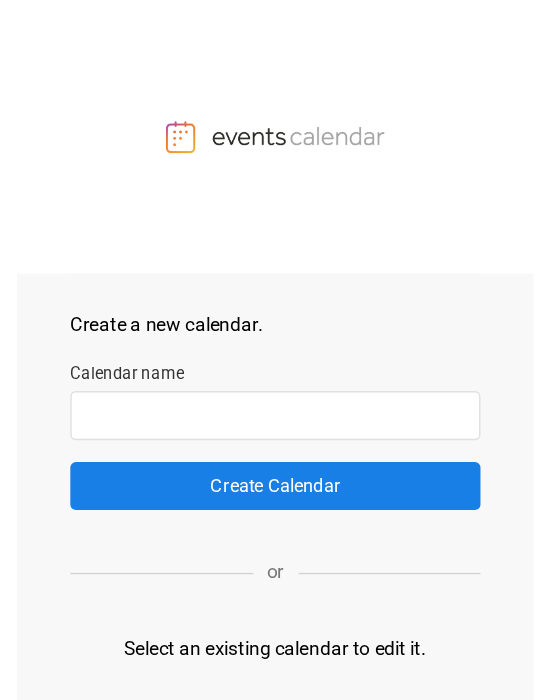 scroll, scrollTop: 0, scrollLeft: 0, axis: both 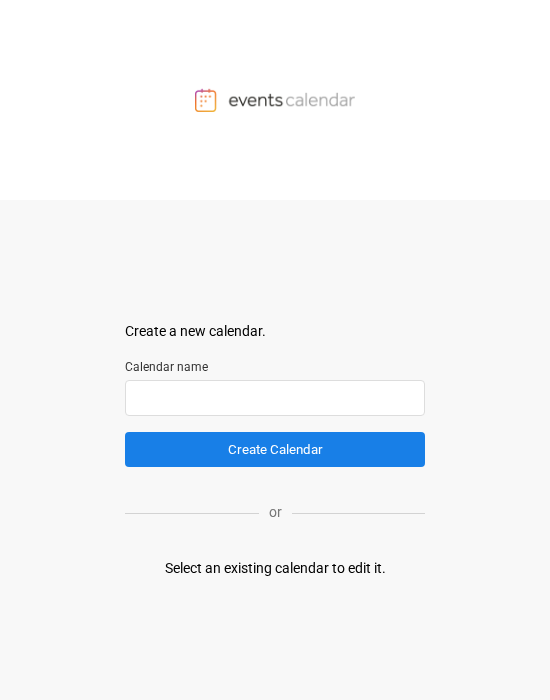 click at bounding box center (275, 398) 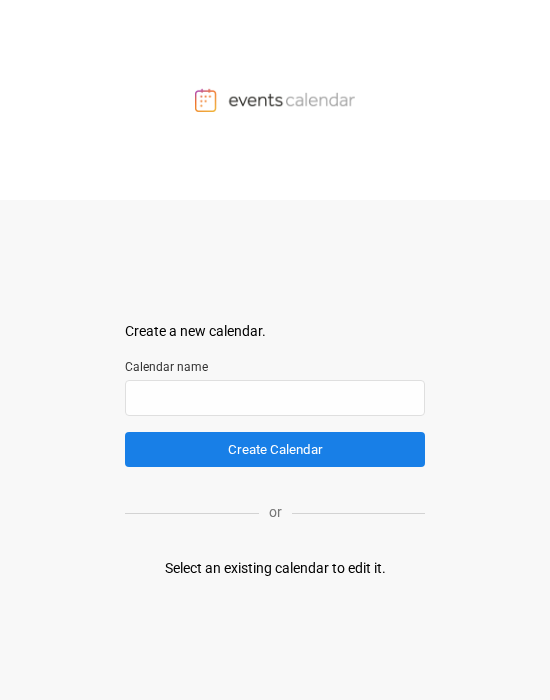 click on "Select an existing calendar to edit it." at bounding box center (275, 568) 